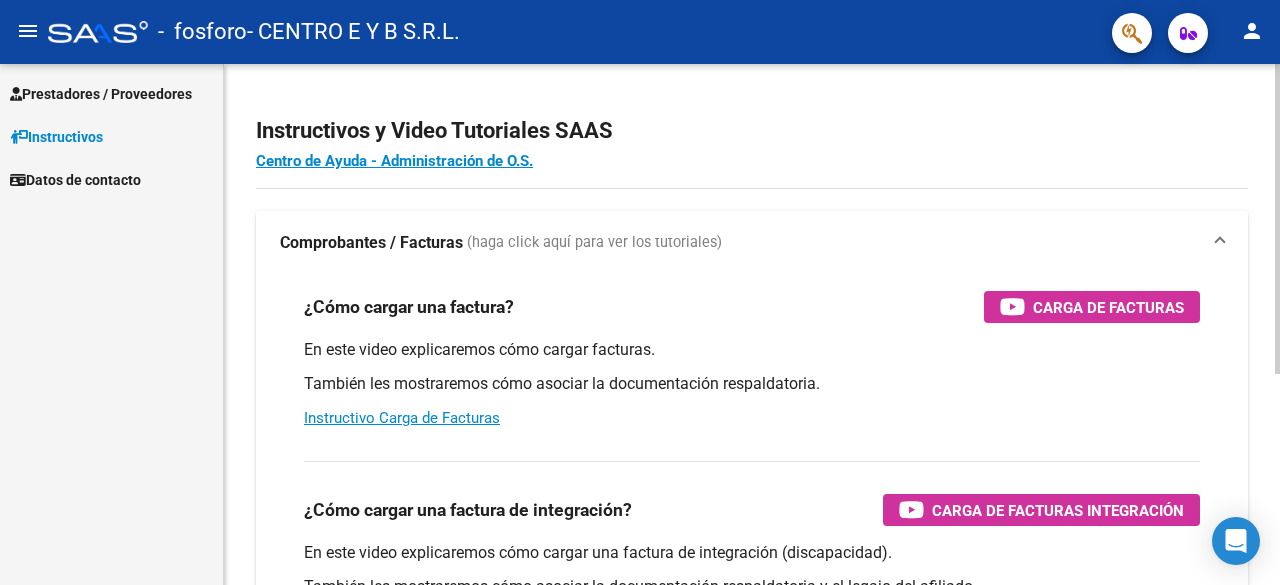 scroll, scrollTop: 0, scrollLeft: 0, axis: both 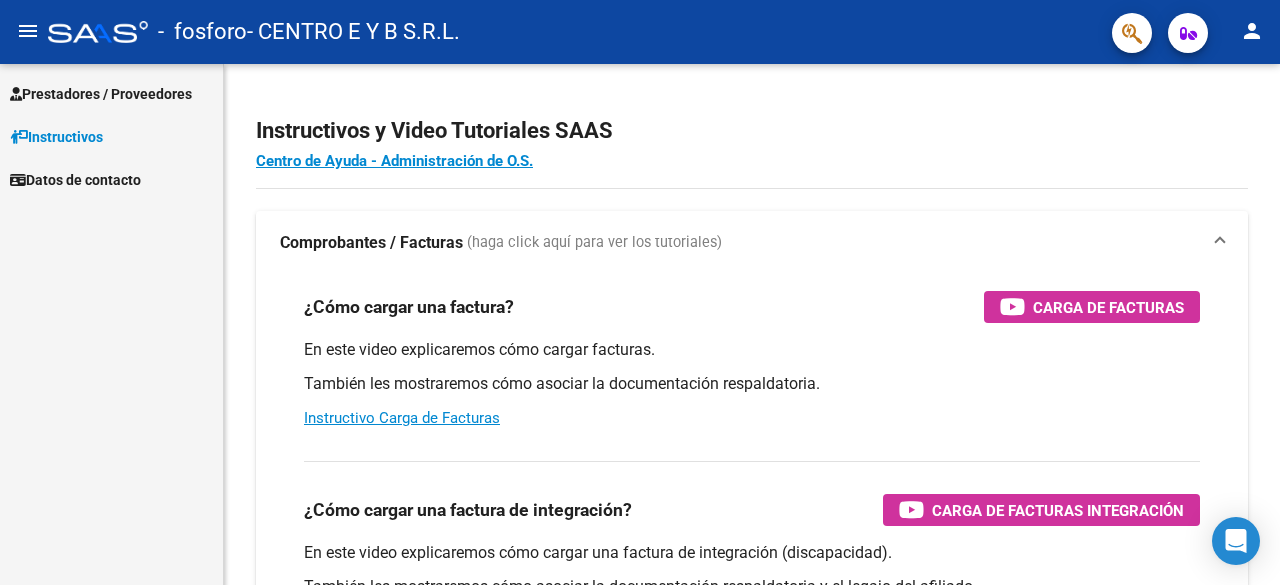click on "Instructivos" at bounding box center (111, 136) 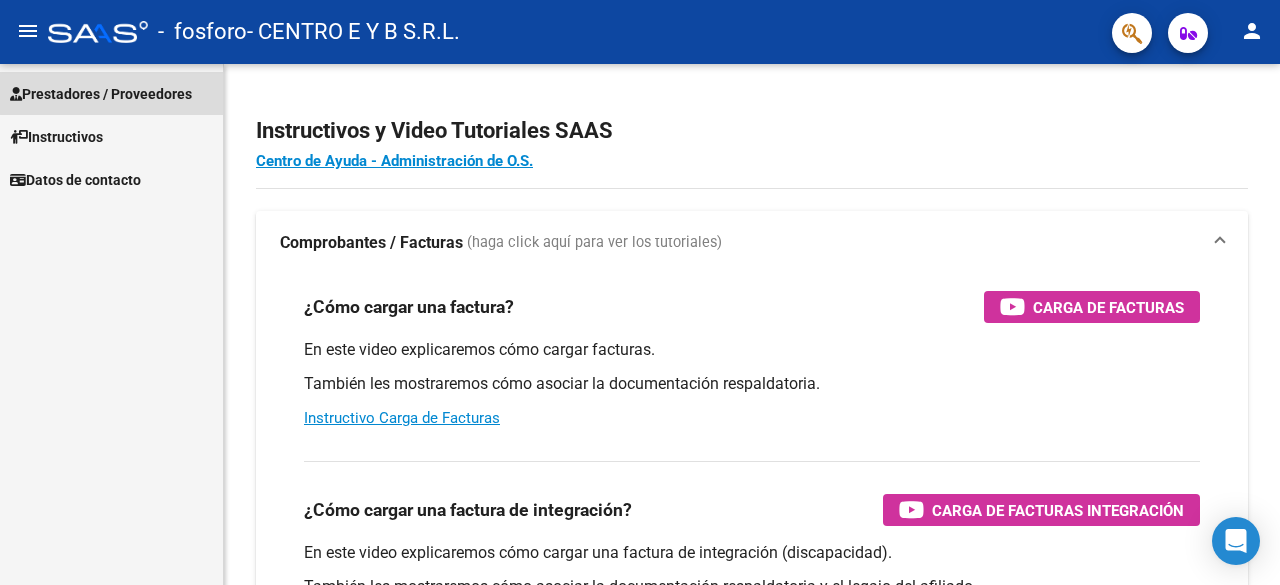 click on "Prestadores / Proveedores" at bounding box center [101, 94] 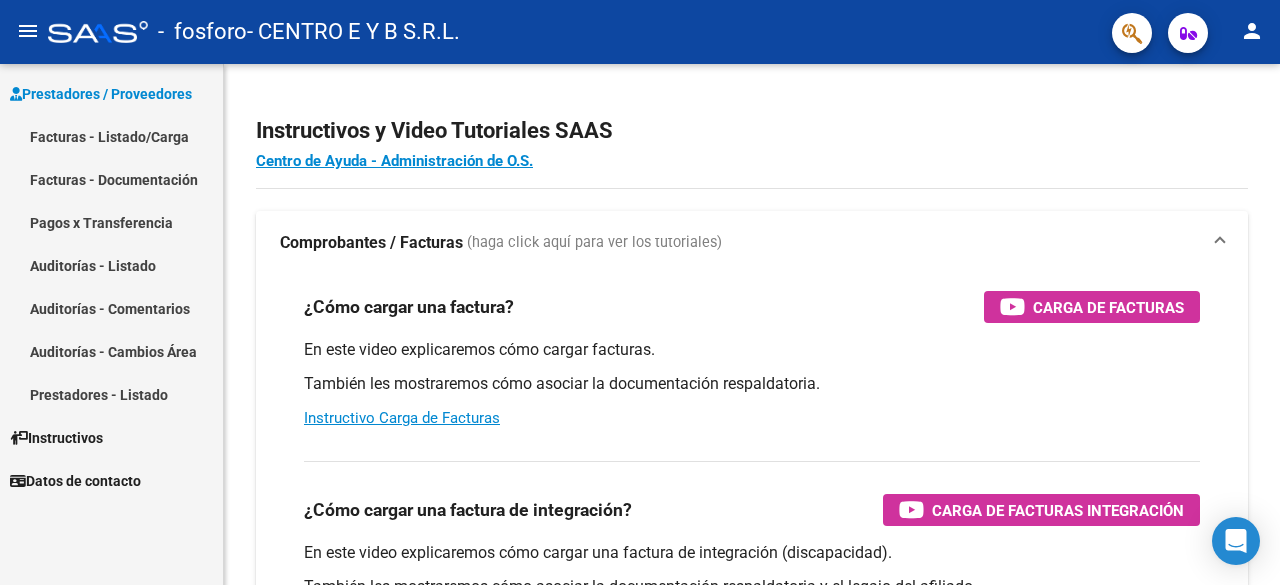 click on "Facturas - Listado/Carga" at bounding box center [111, 136] 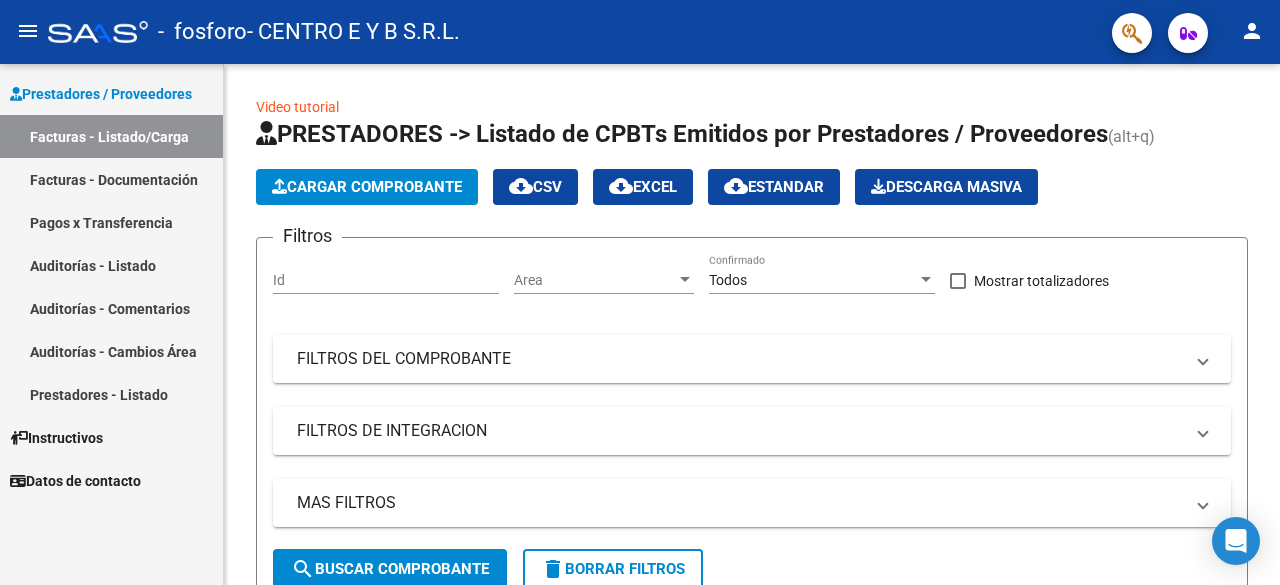 click on "Facturas - Documentación" at bounding box center (111, 179) 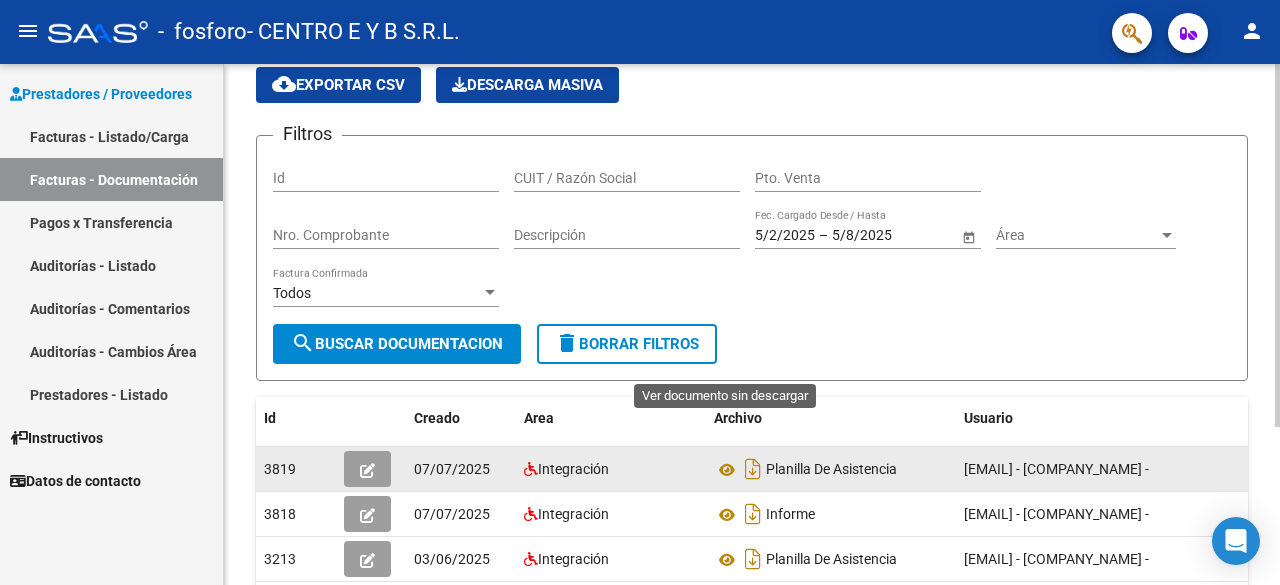 scroll, scrollTop: 200, scrollLeft: 0, axis: vertical 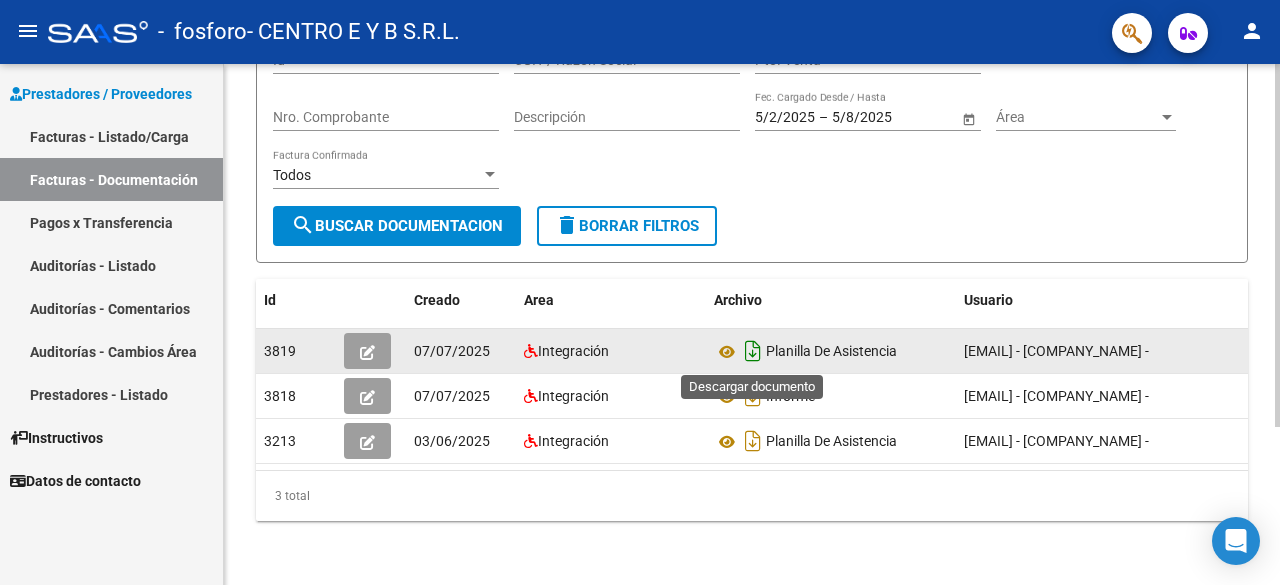 click 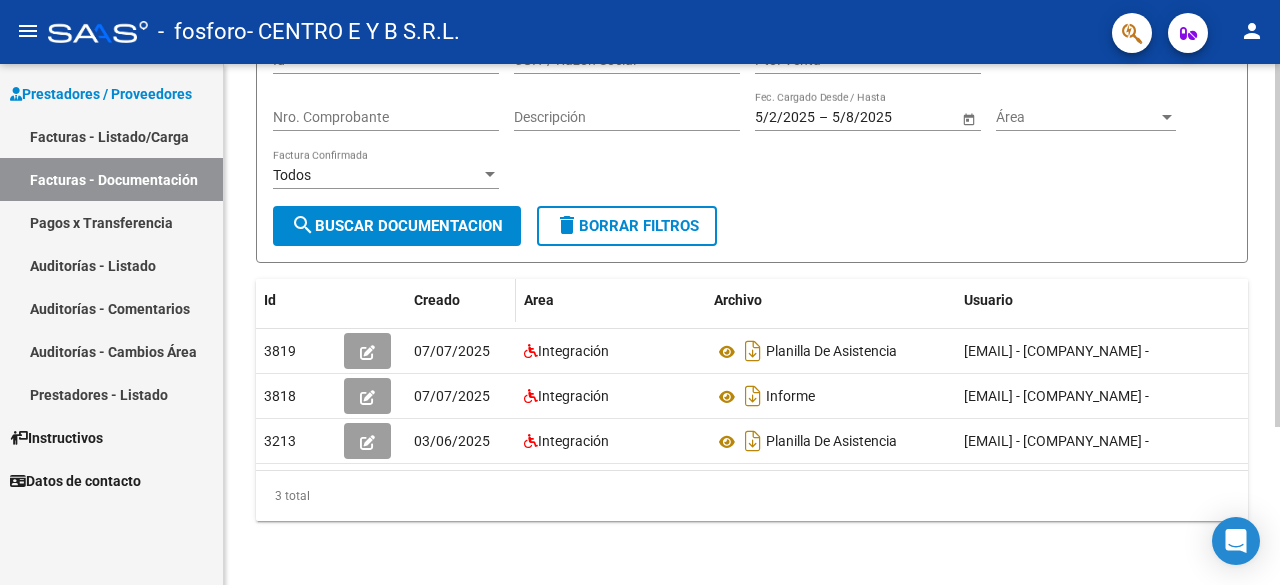scroll, scrollTop: 0, scrollLeft: 0, axis: both 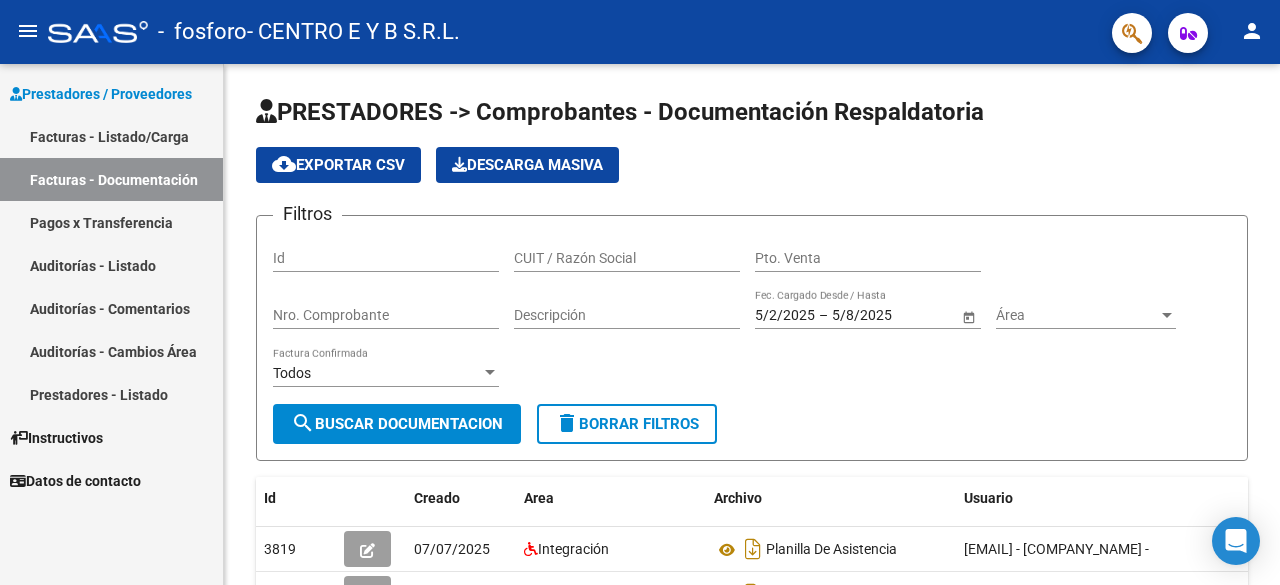 click on "Facturas - Listado/Carga" at bounding box center [111, 136] 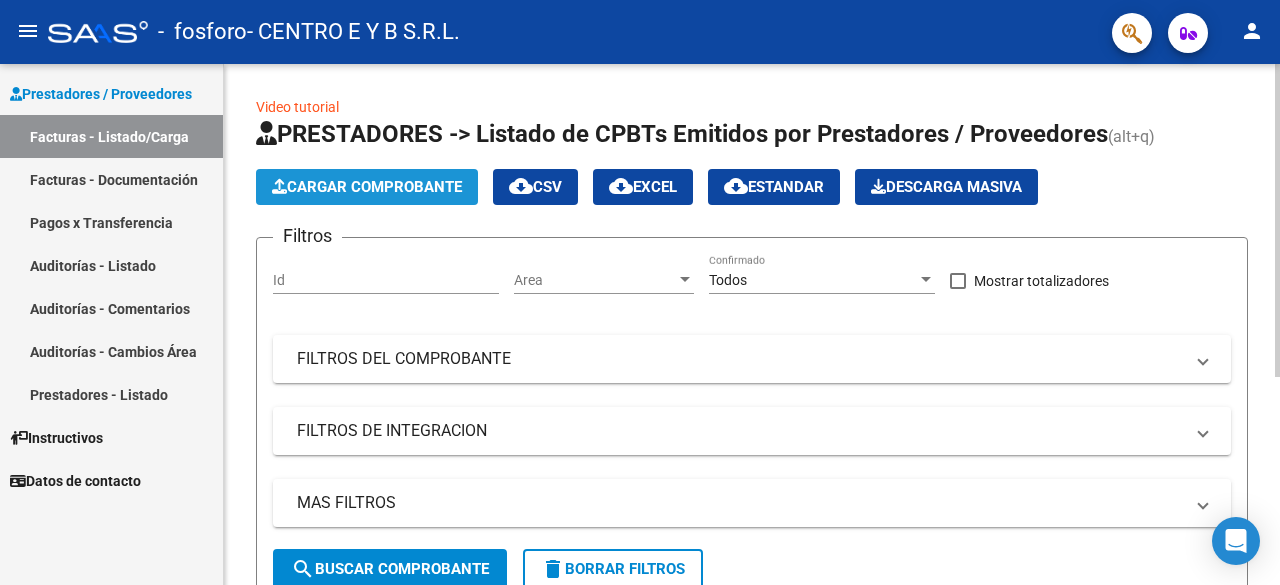 click on "Cargar Comprobante" 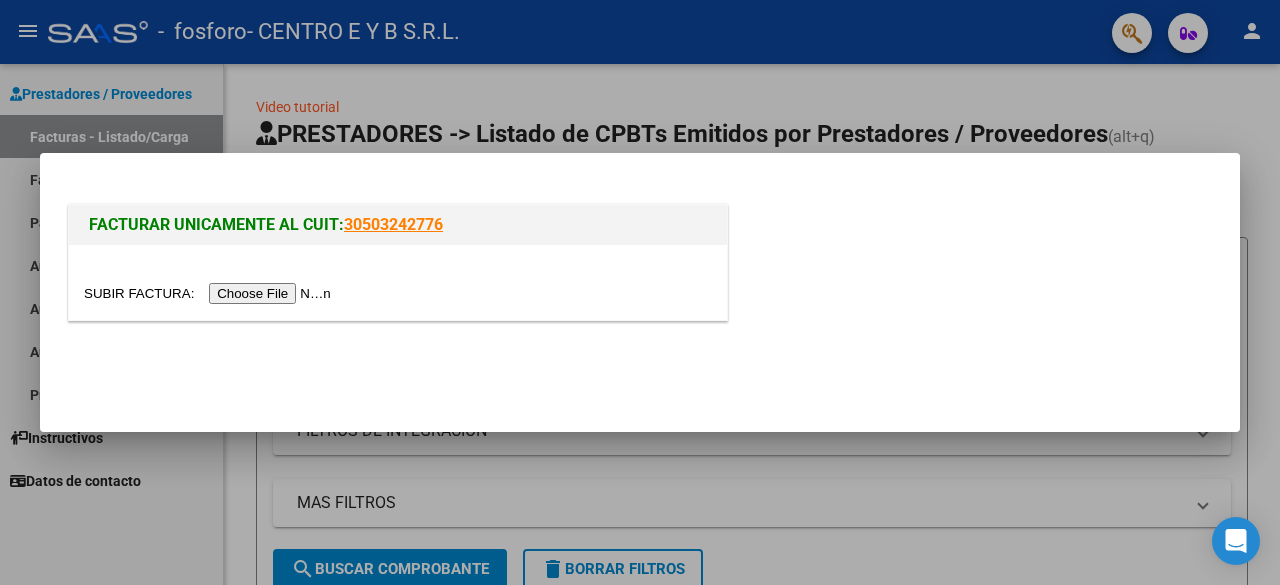 click at bounding box center [210, 293] 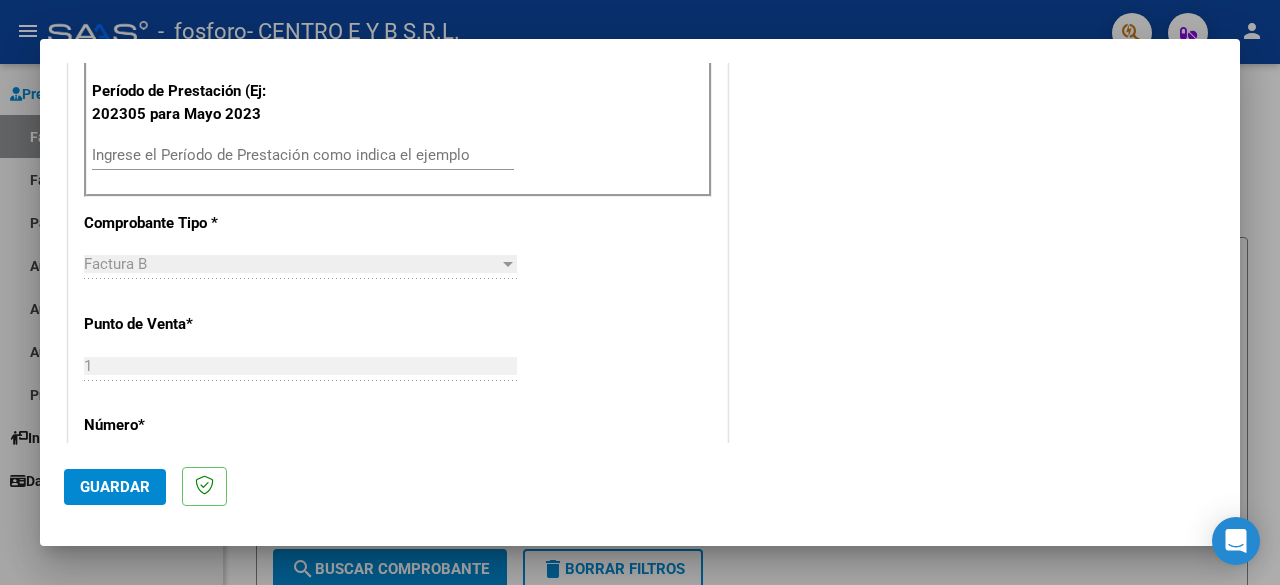 scroll, scrollTop: 500, scrollLeft: 0, axis: vertical 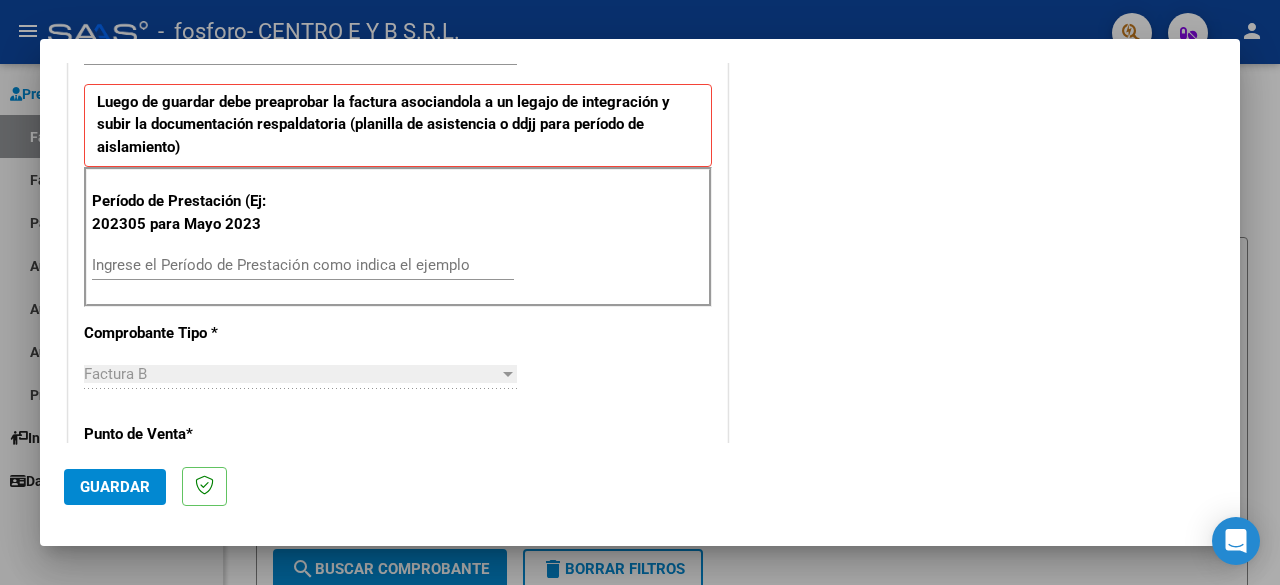 click on "Ingrese el Período de Prestación como indica el ejemplo" at bounding box center [303, 265] 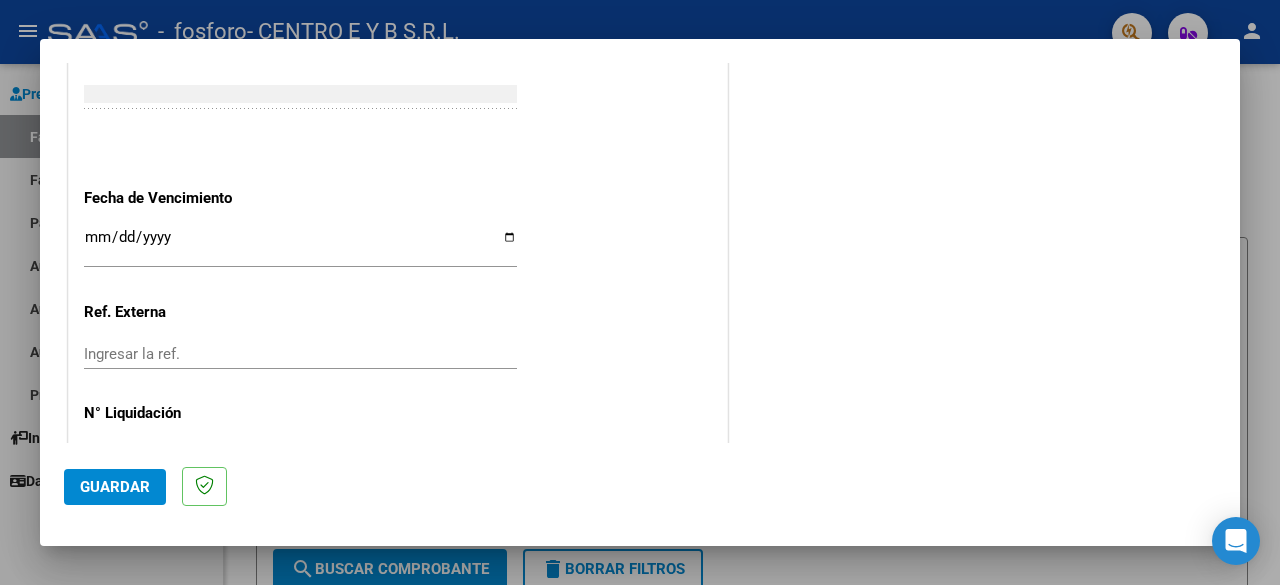 scroll, scrollTop: 1382, scrollLeft: 0, axis: vertical 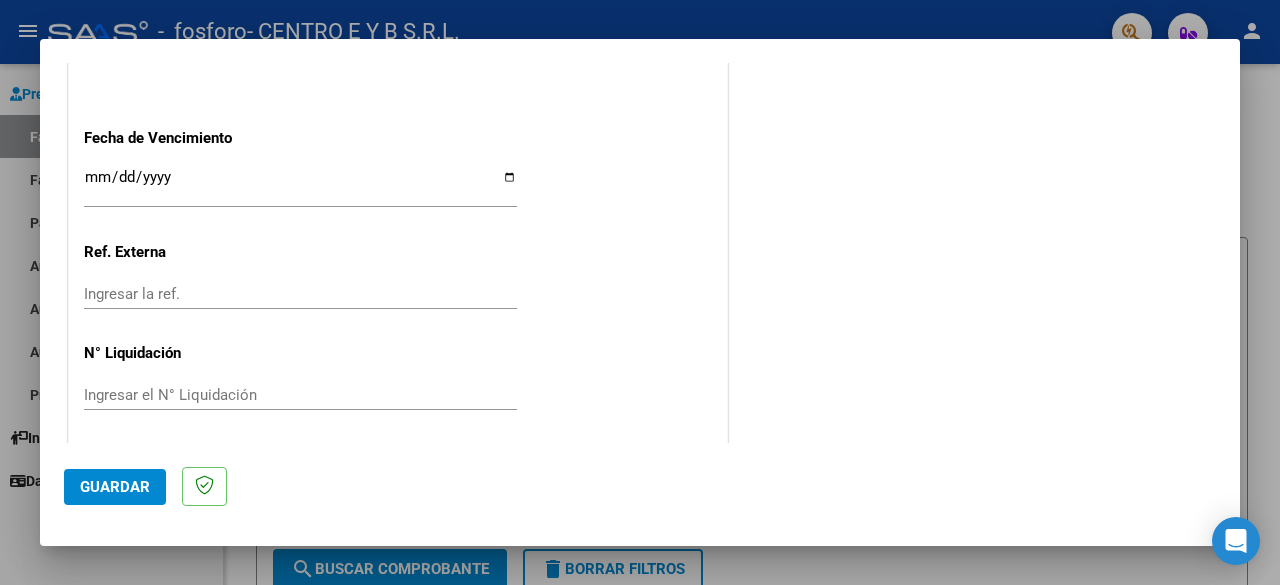 type on "202507" 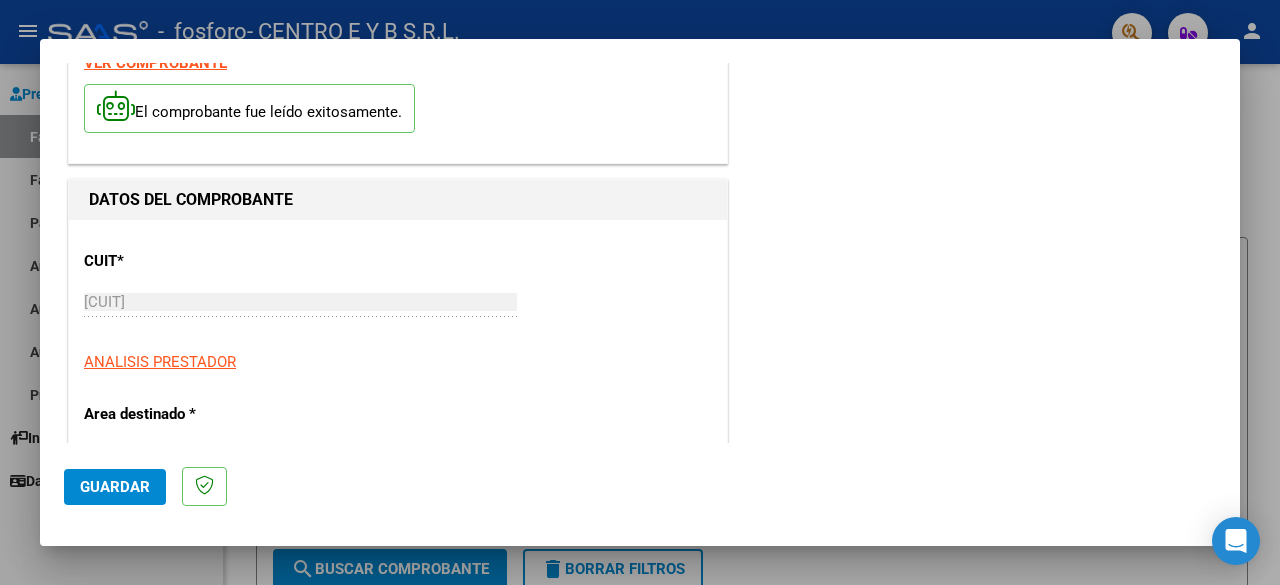 scroll, scrollTop: 0, scrollLeft: 0, axis: both 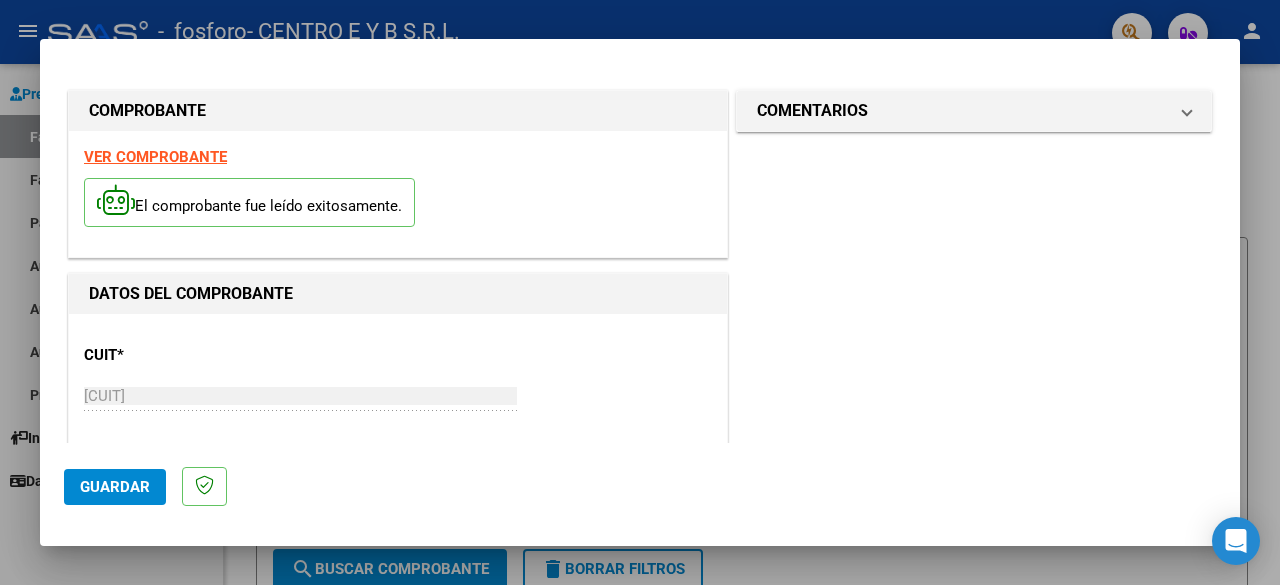 click on "Guardar" 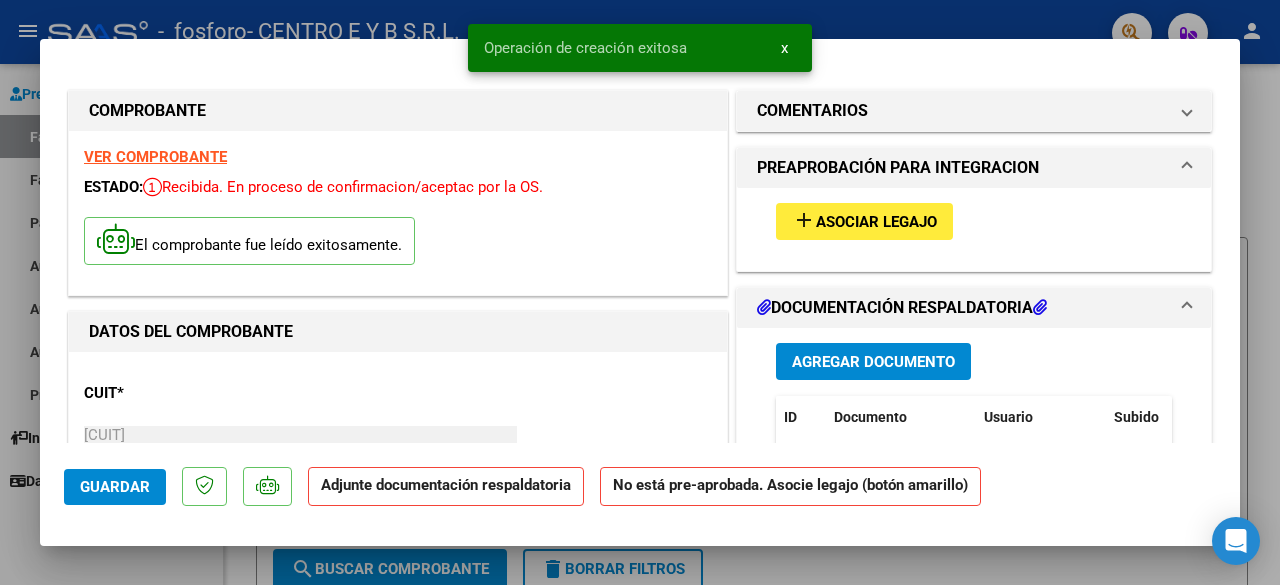 click on "Asociar Legajo" at bounding box center (876, 222) 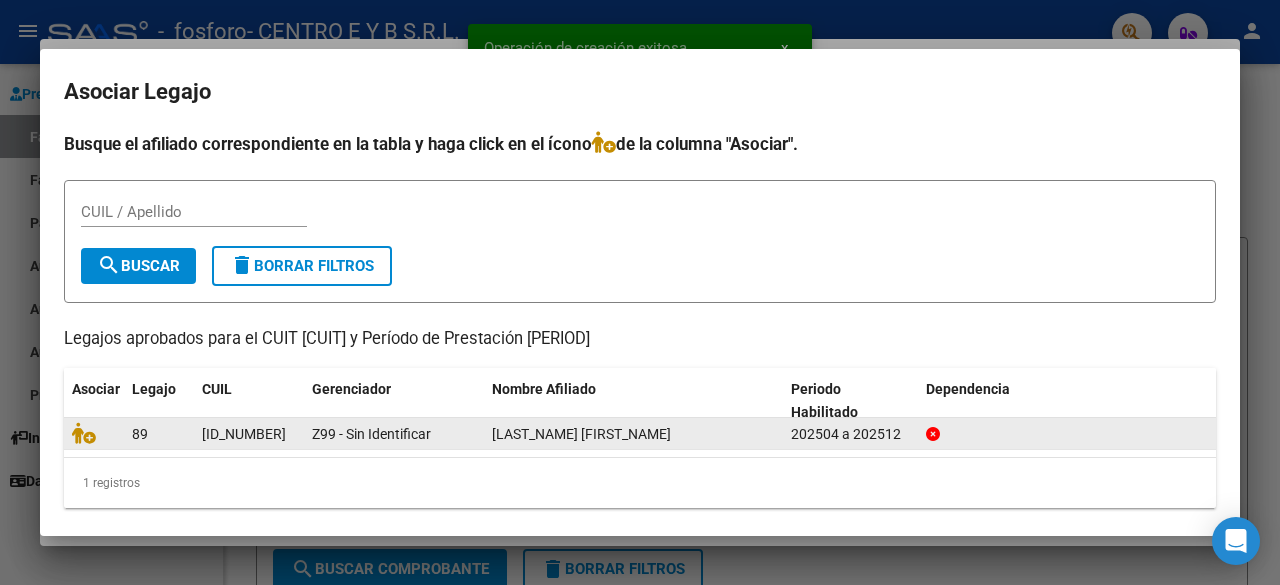 click on "[LAST_NAME] [FIRST_NAME]" 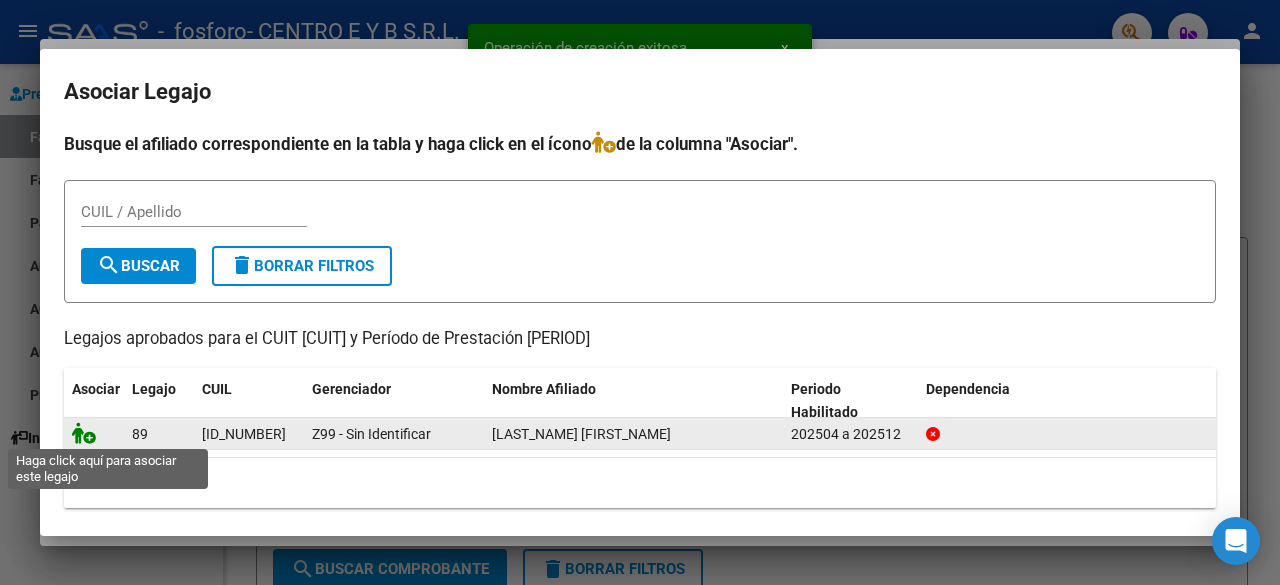 click 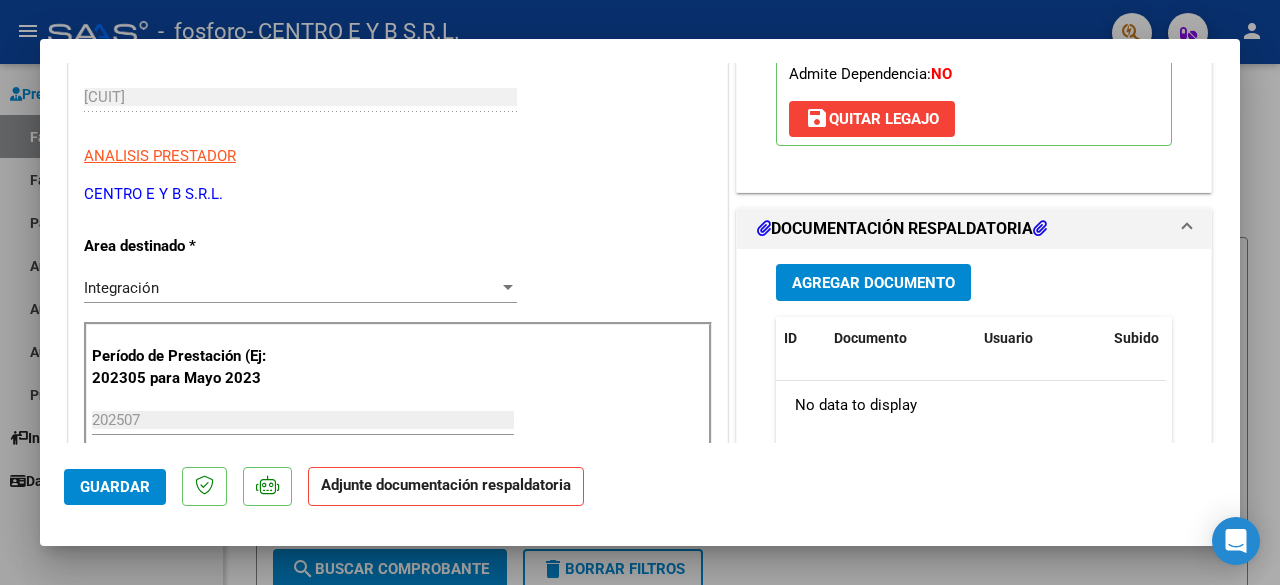 scroll, scrollTop: 300, scrollLeft: 0, axis: vertical 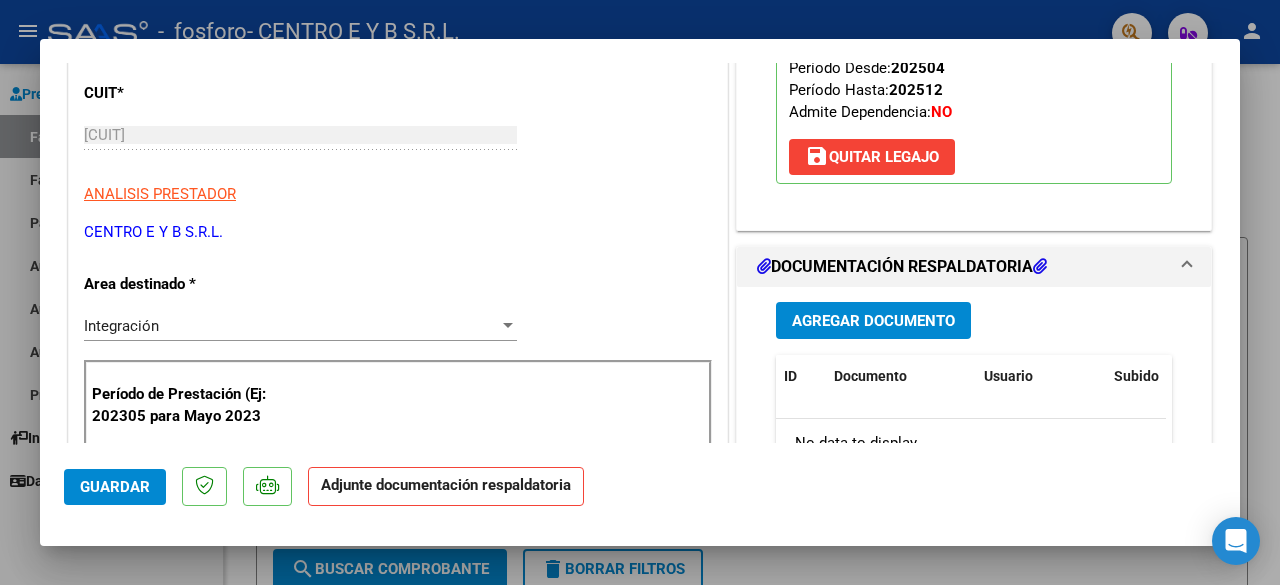 click on "Agregar Documento" at bounding box center [873, 320] 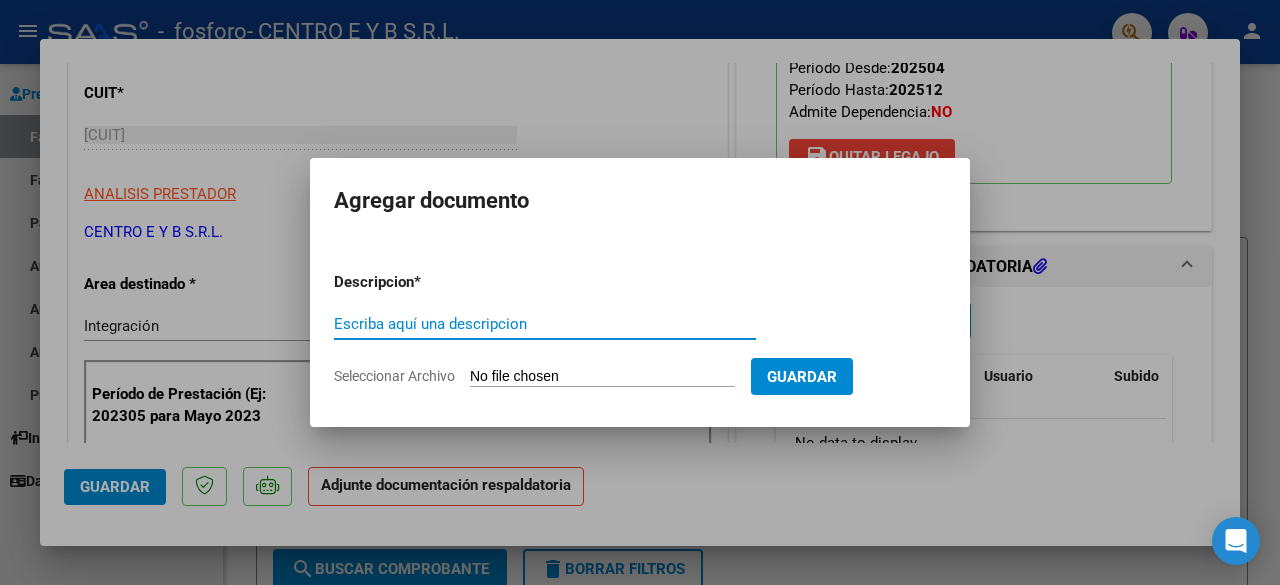 click on "Escriba aquí una descripcion" at bounding box center [545, 324] 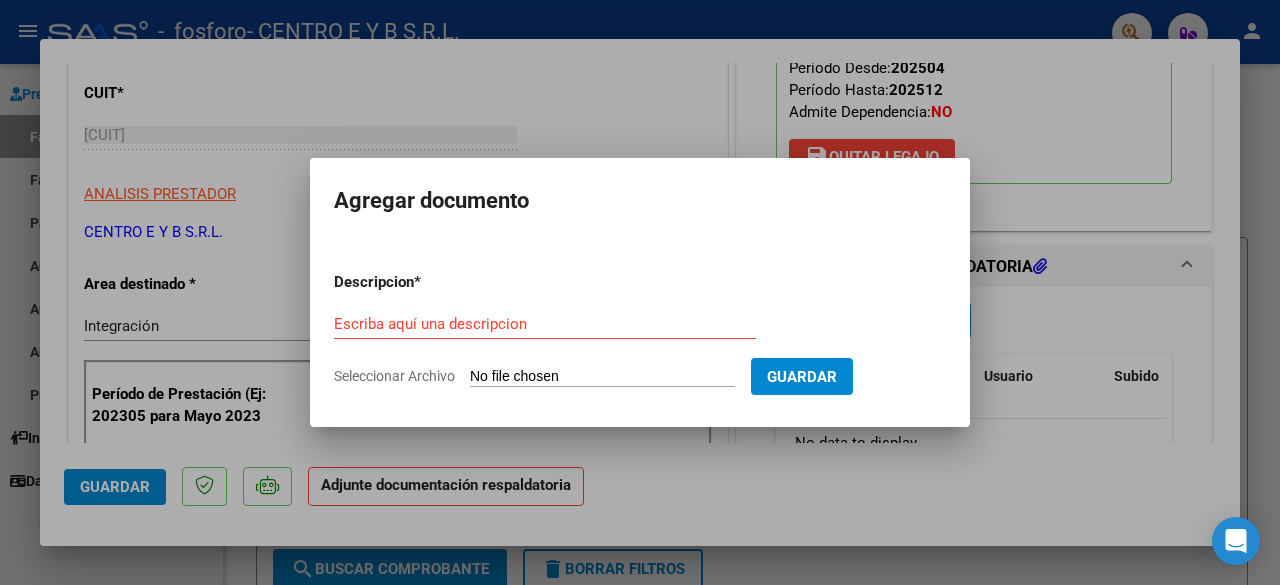 click on "Seleccionar Archivo" at bounding box center [602, 377] 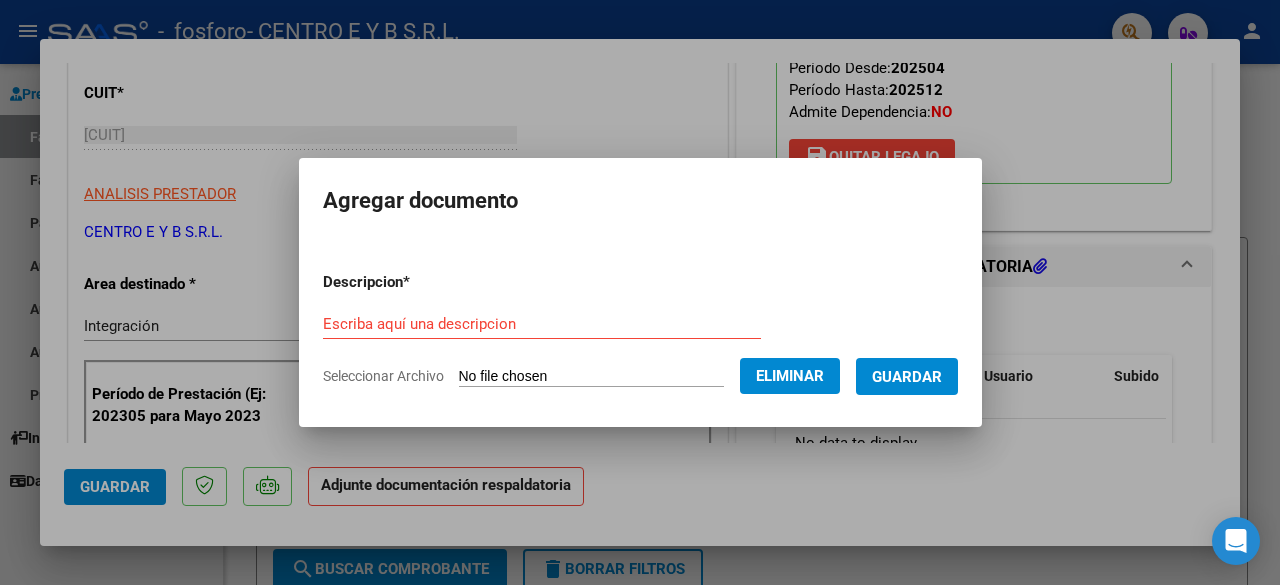 click on "Guardar" at bounding box center (907, 377) 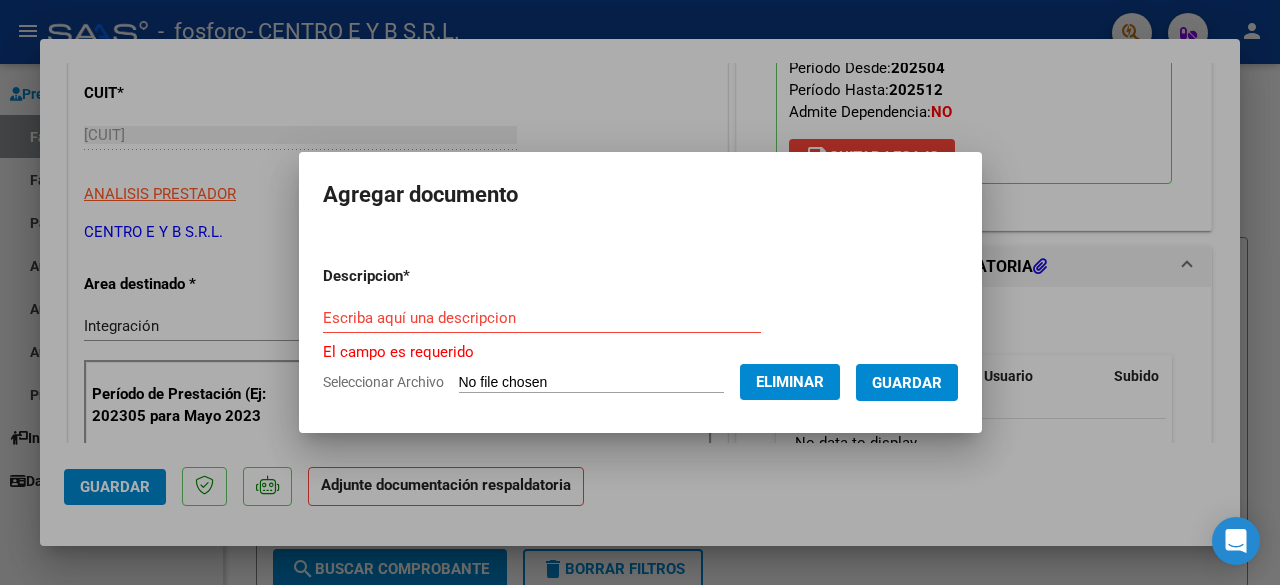 click on "Guardar" at bounding box center (907, 383) 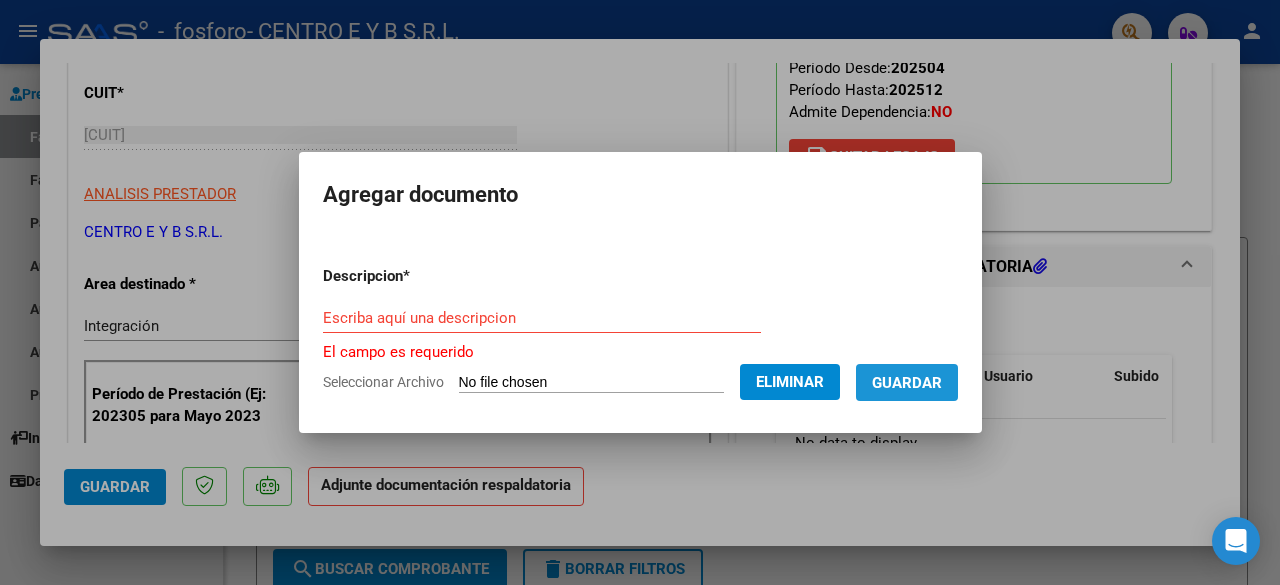 click on "Guardar" at bounding box center [907, 382] 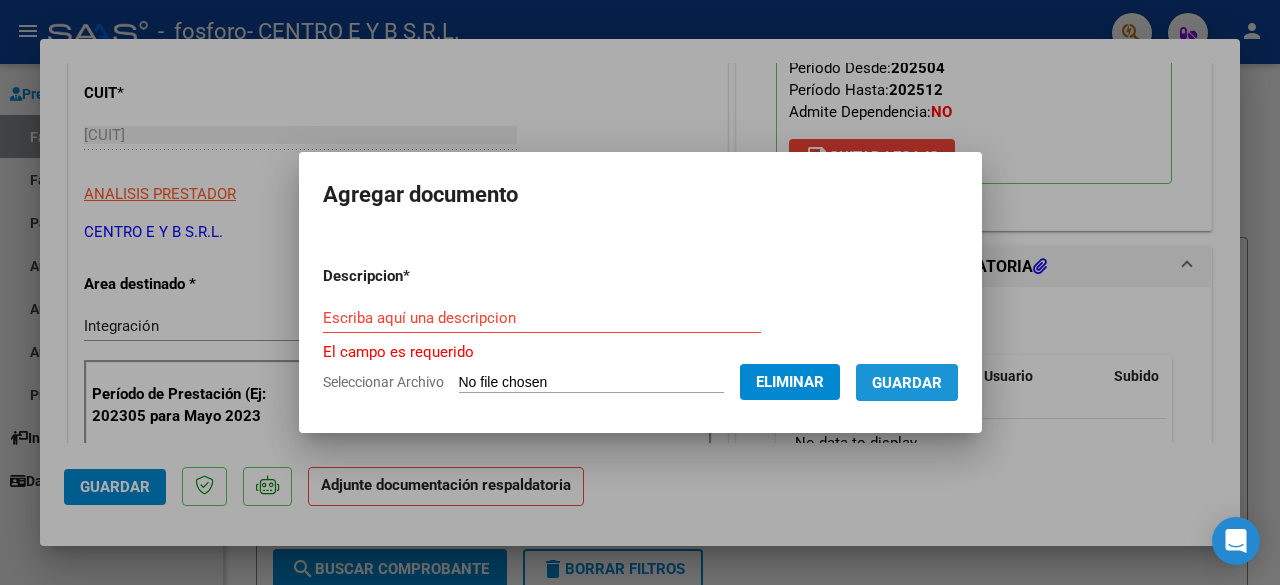 click on "Guardar" at bounding box center [907, 383] 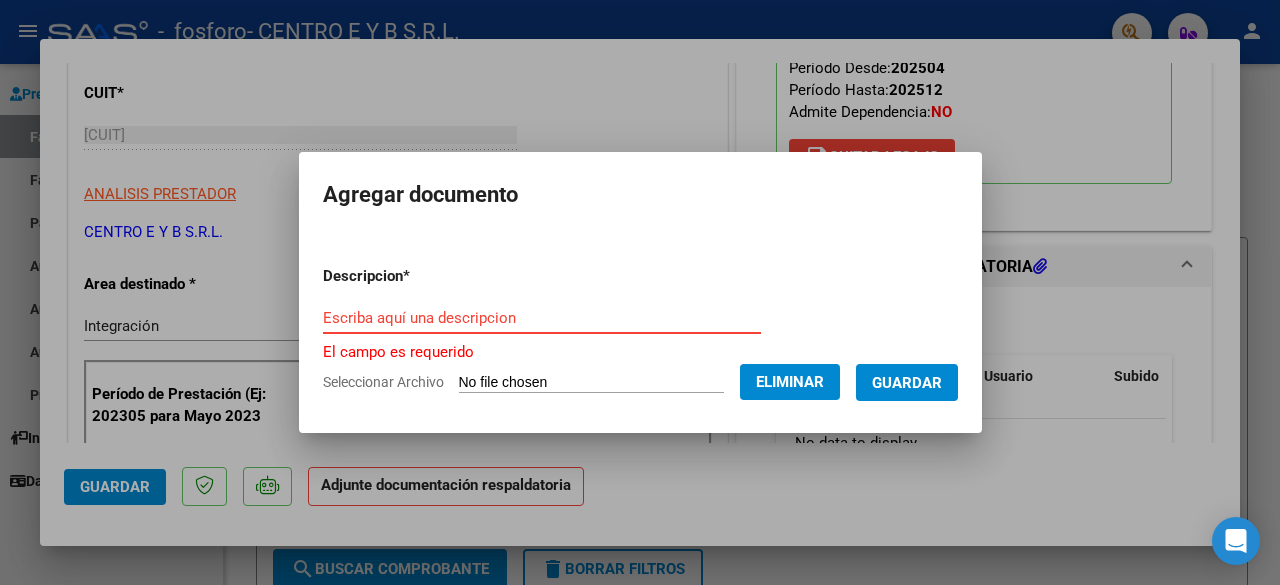 click on "Escriba aquí una descripcion" at bounding box center [542, 318] 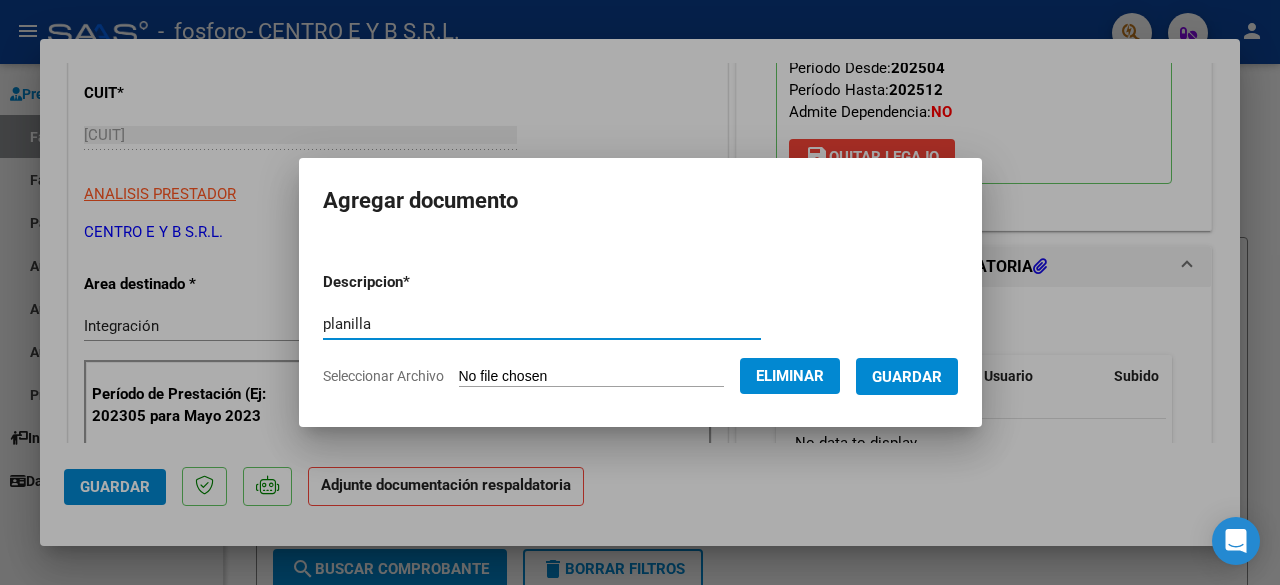 type on "planilla" 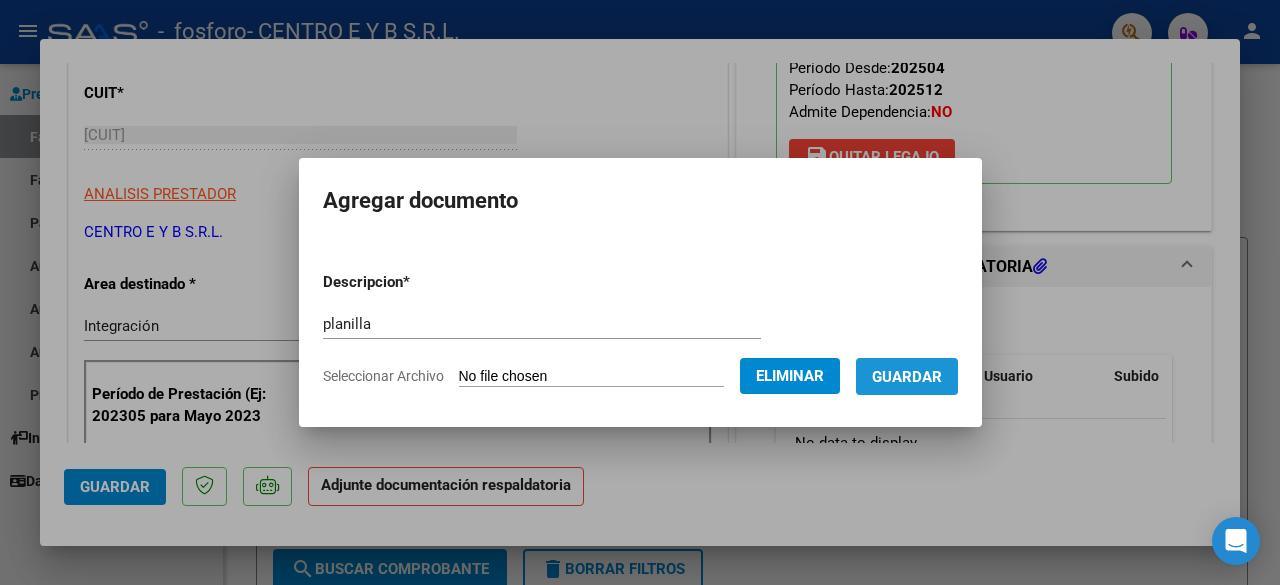 click on "Guardar" at bounding box center (907, 377) 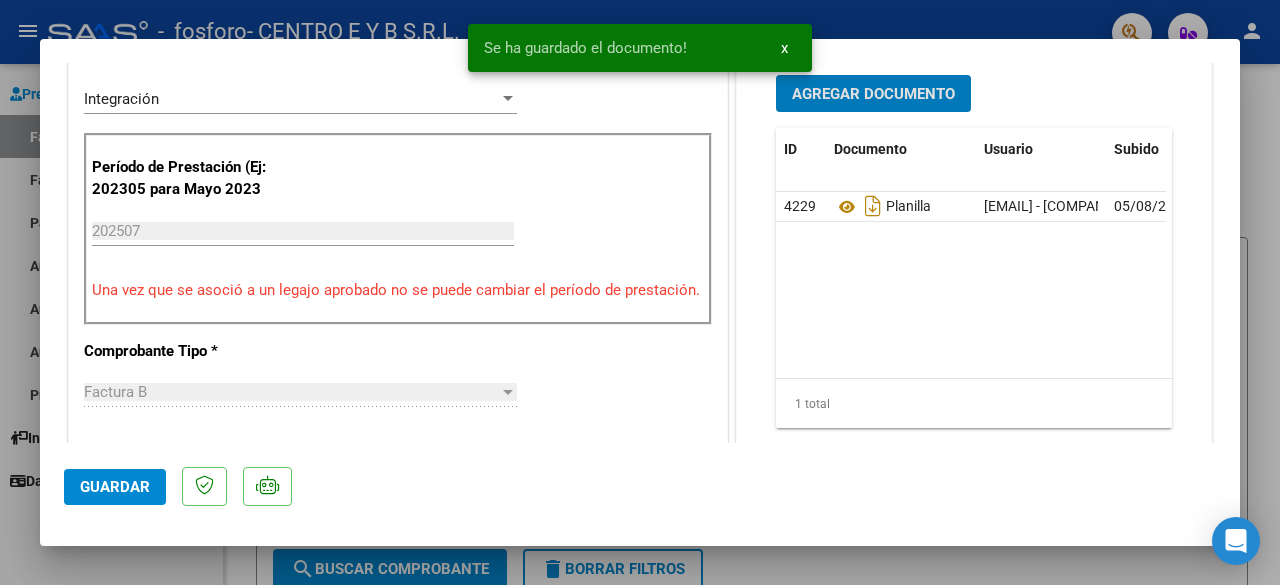 scroll, scrollTop: 500, scrollLeft: 0, axis: vertical 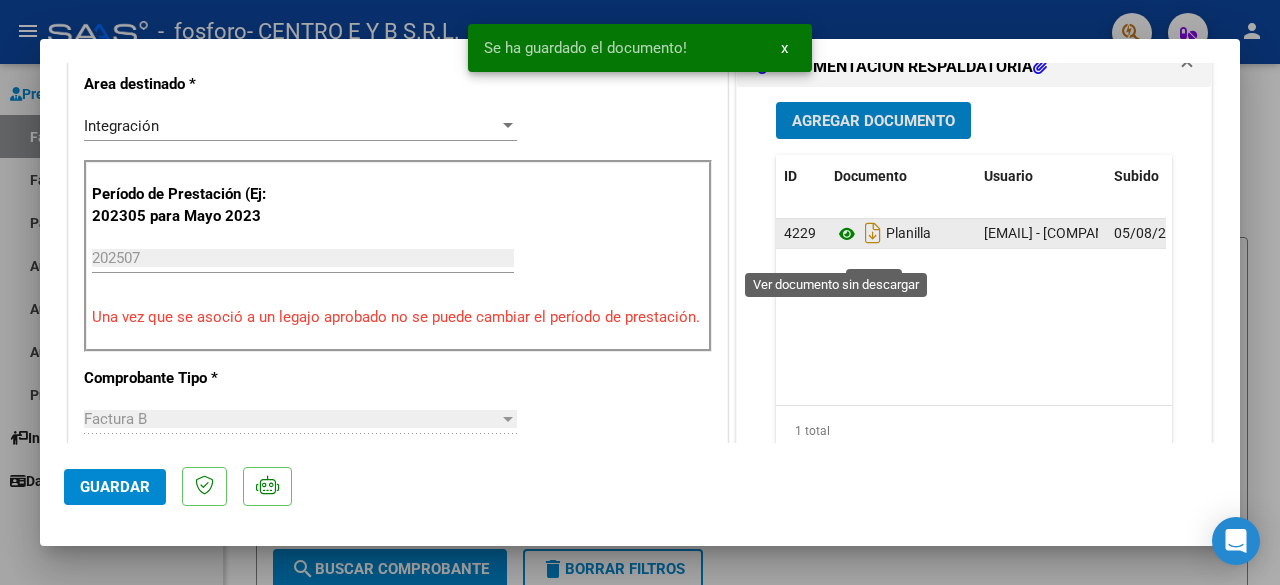 click 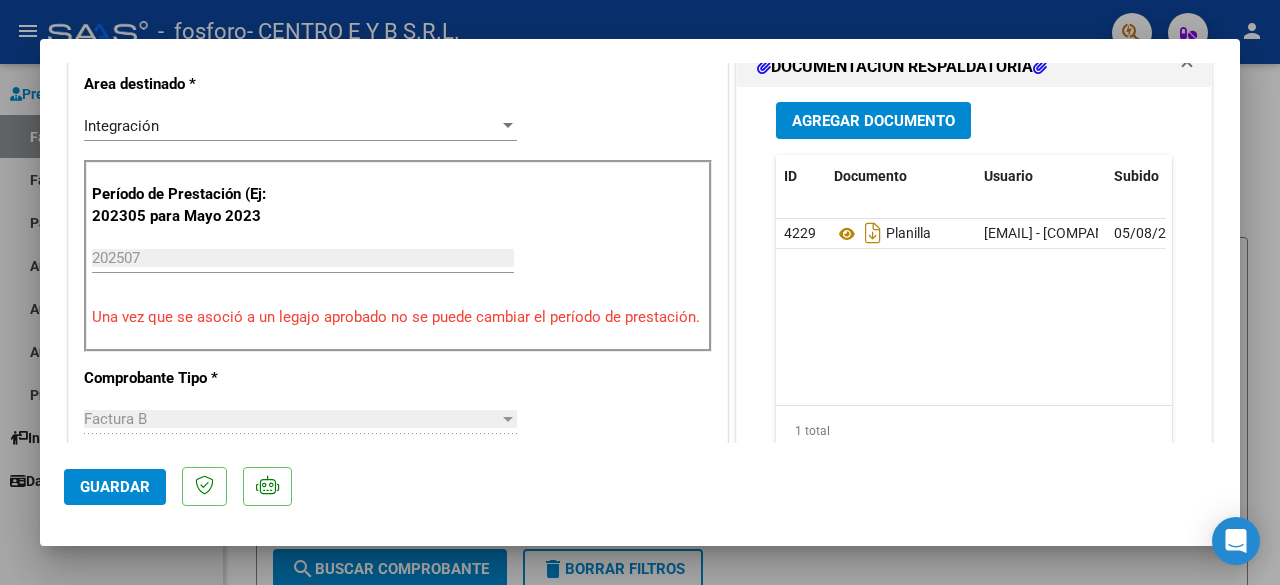 click on "Guardar" 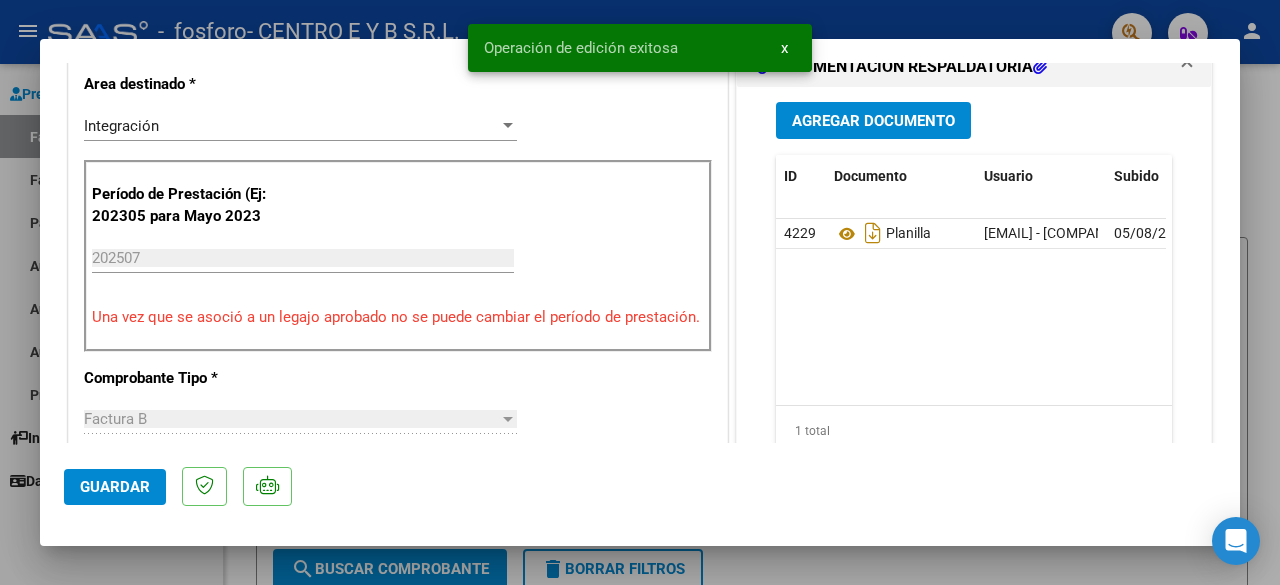 click on "x" at bounding box center [784, 48] 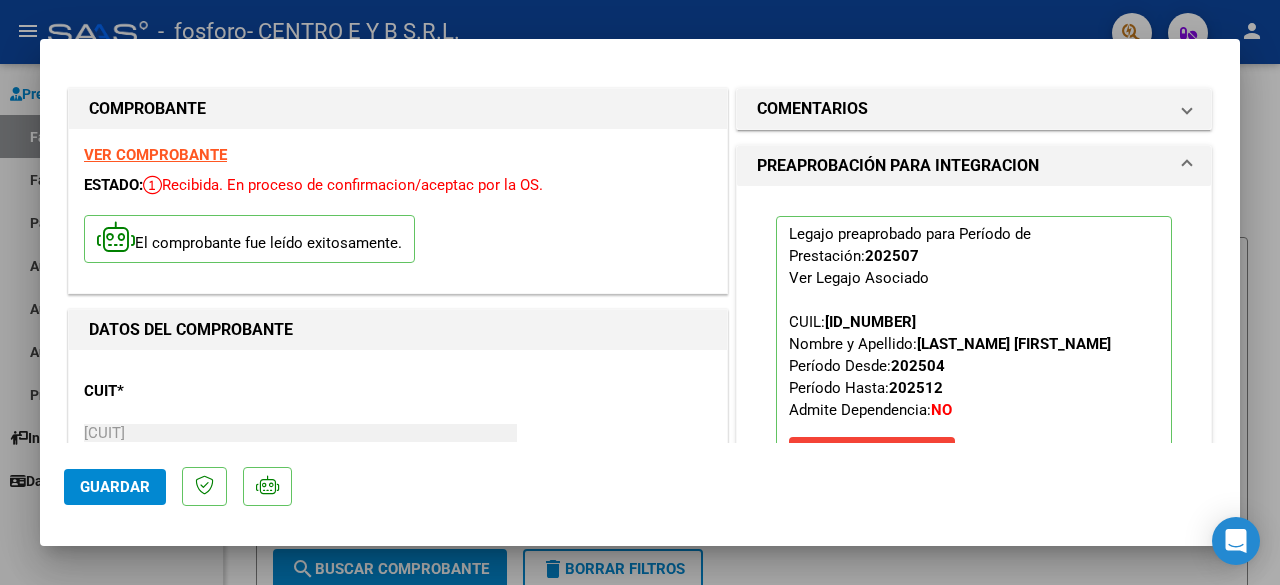 scroll, scrollTop: 0, scrollLeft: 0, axis: both 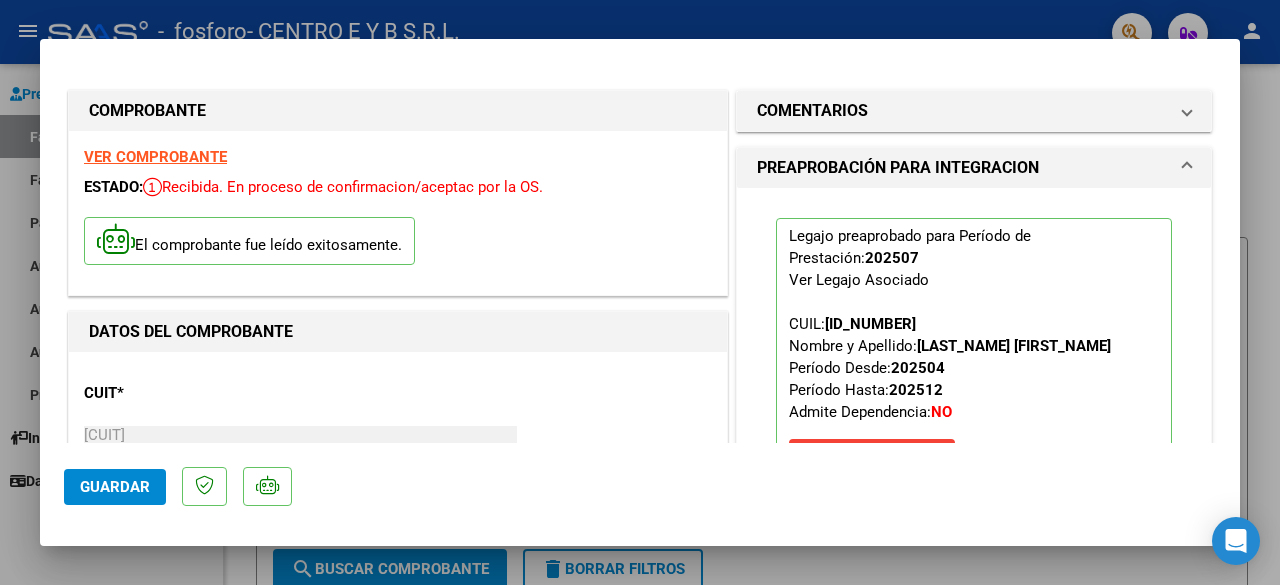 click at bounding box center [640, 292] 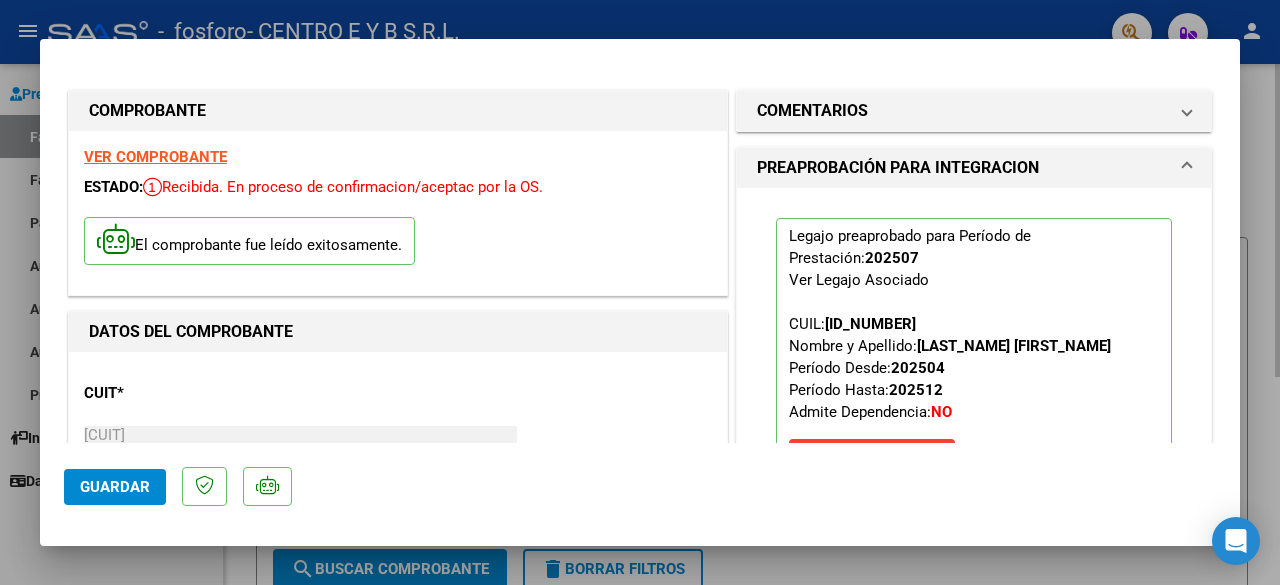 type 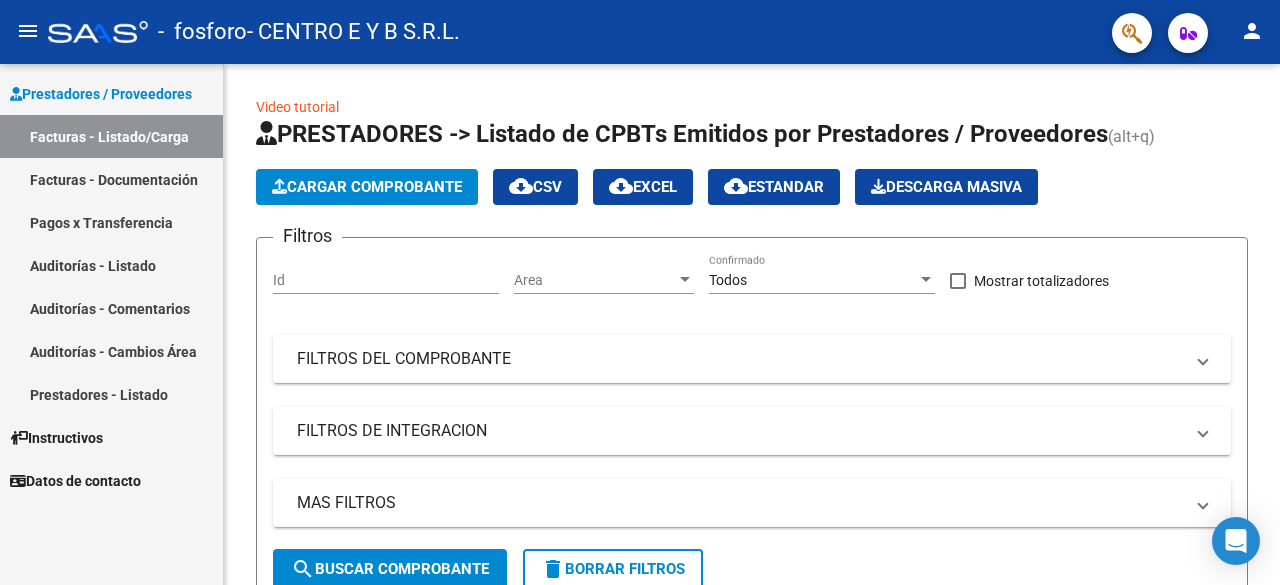 click on "Facturas - Documentación" at bounding box center (111, 179) 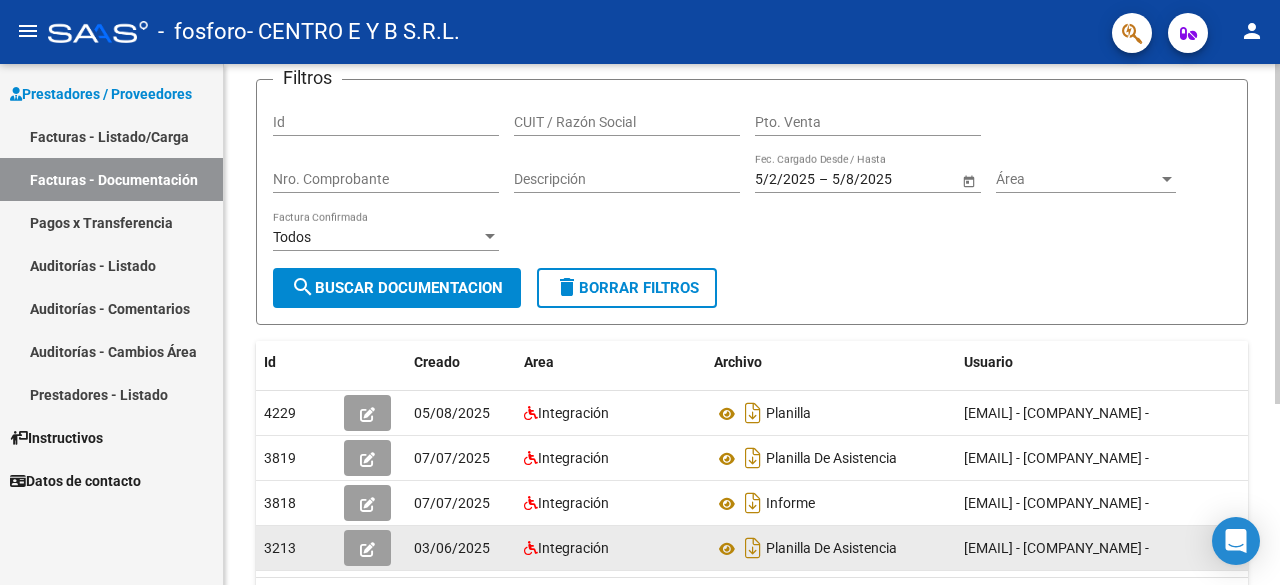 scroll, scrollTop: 277, scrollLeft: 0, axis: vertical 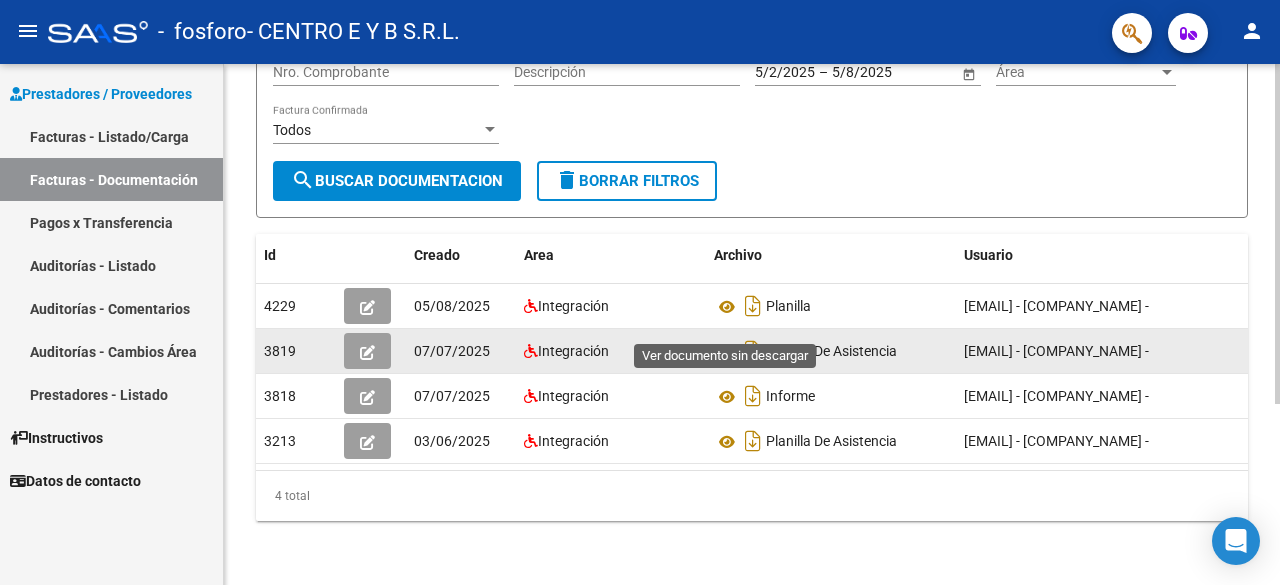 click 